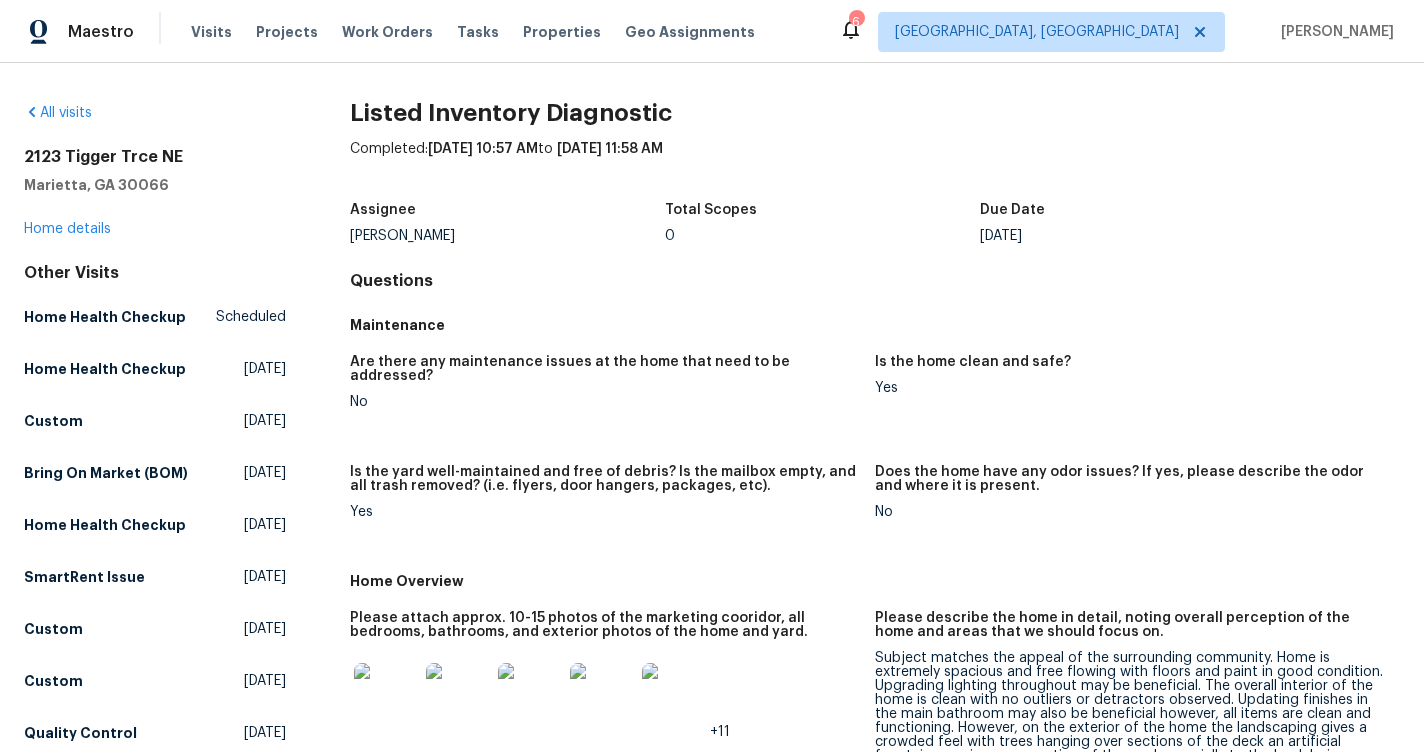 scroll, scrollTop: 0, scrollLeft: 0, axis: both 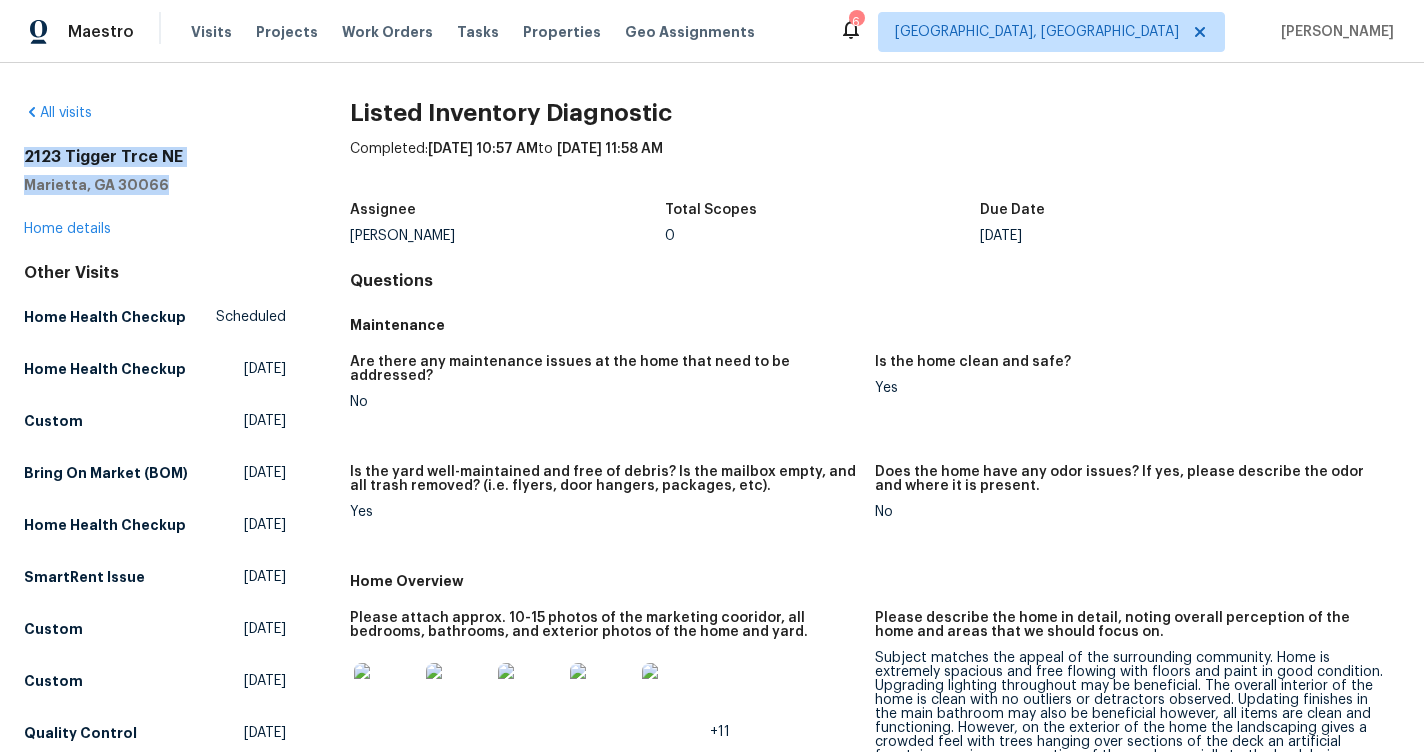 drag, startPoint x: 192, startPoint y: 184, endPoint x: 8, endPoint y: 156, distance: 186.11824 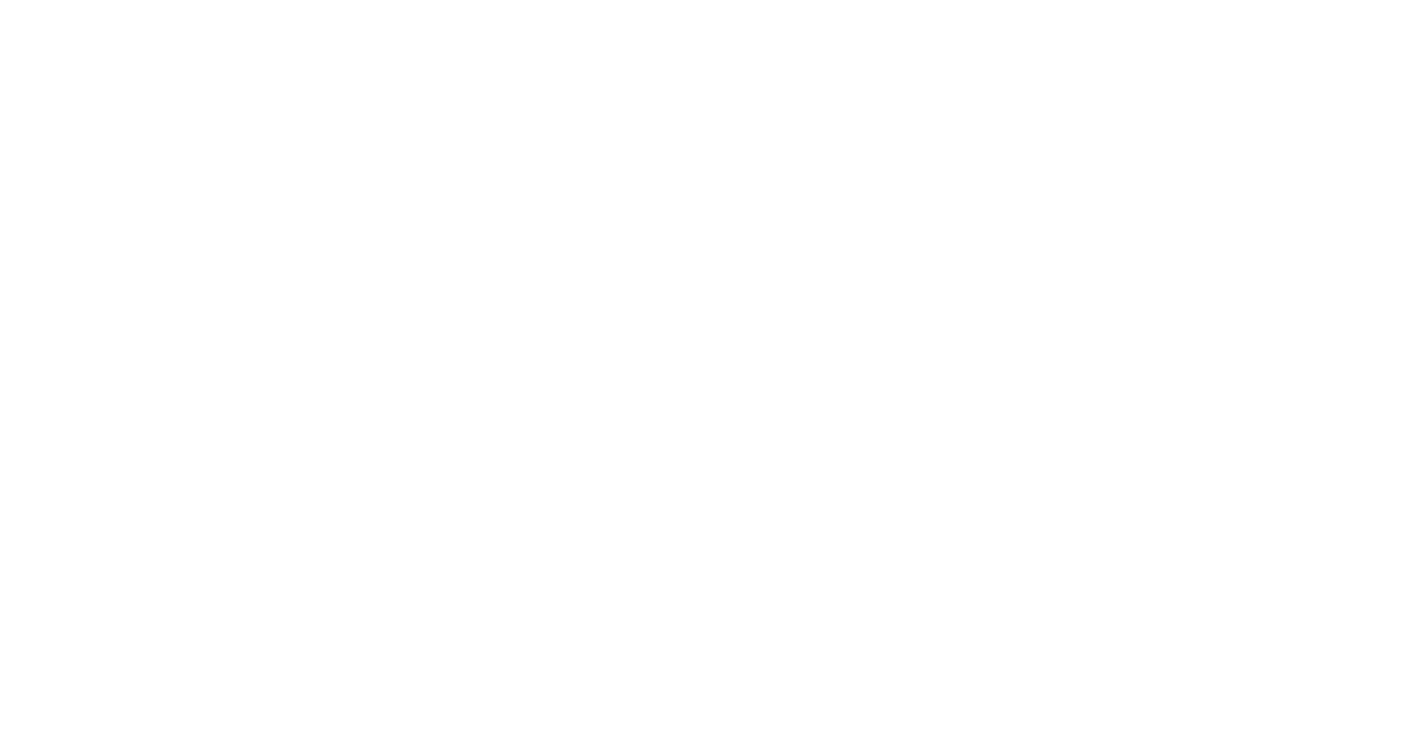 scroll, scrollTop: 0, scrollLeft: 0, axis: both 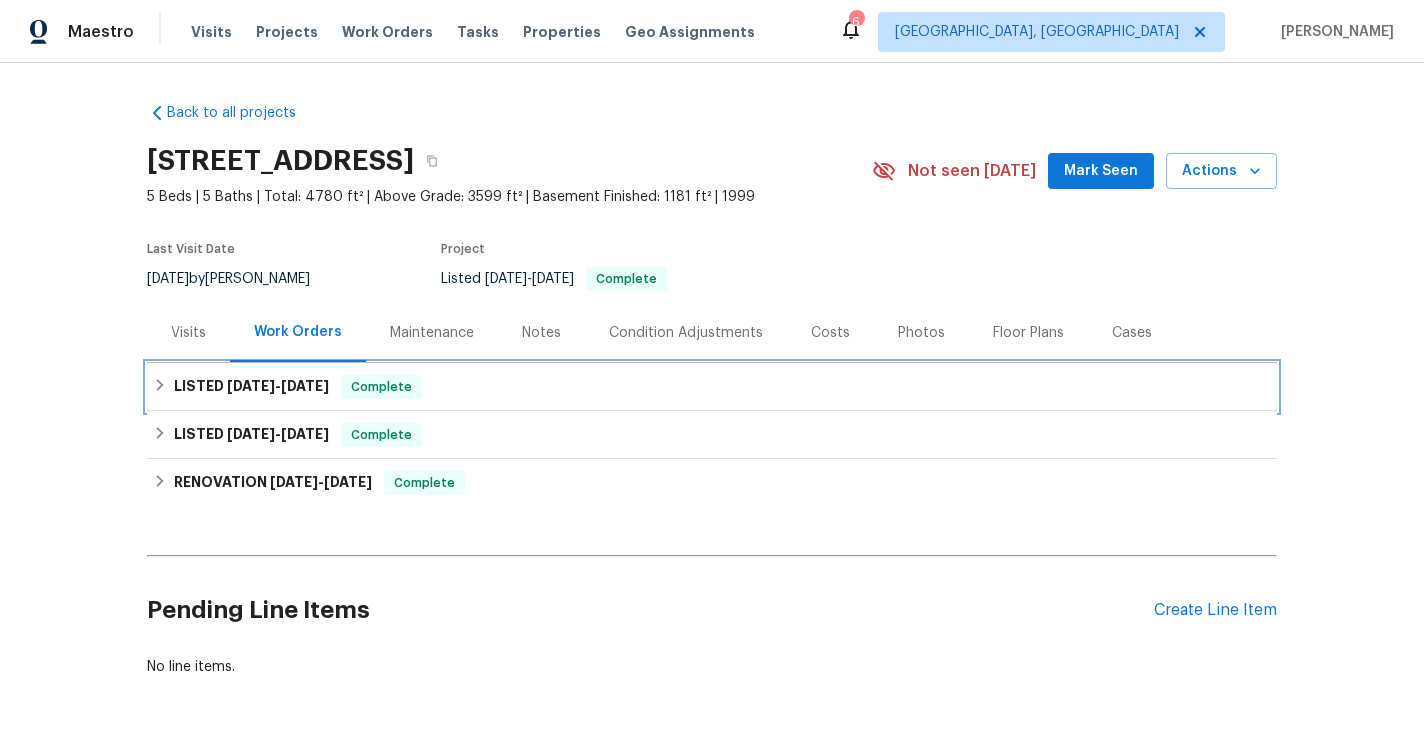 click on "5/28/25" at bounding box center [305, 386] 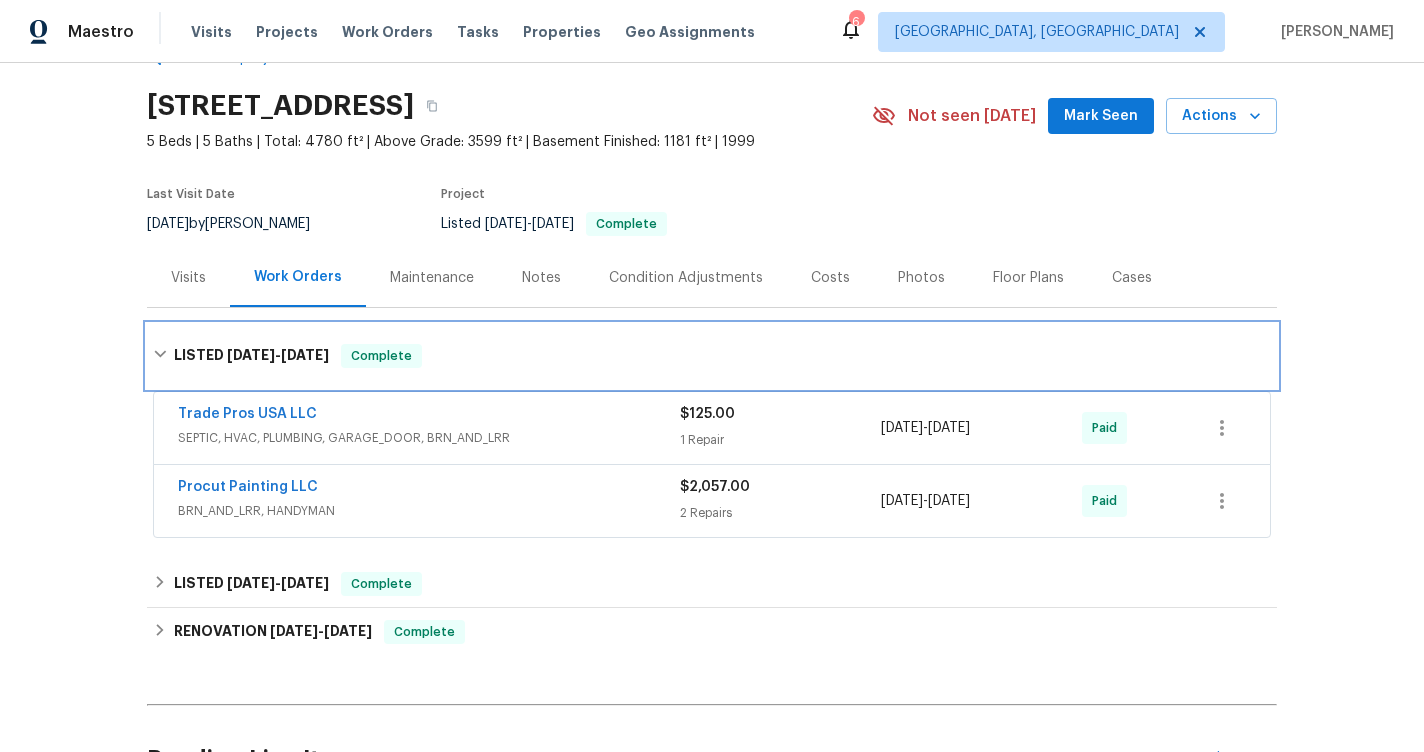scroll, scrollTop: 72, scrollLeft: 0, axis: vertical 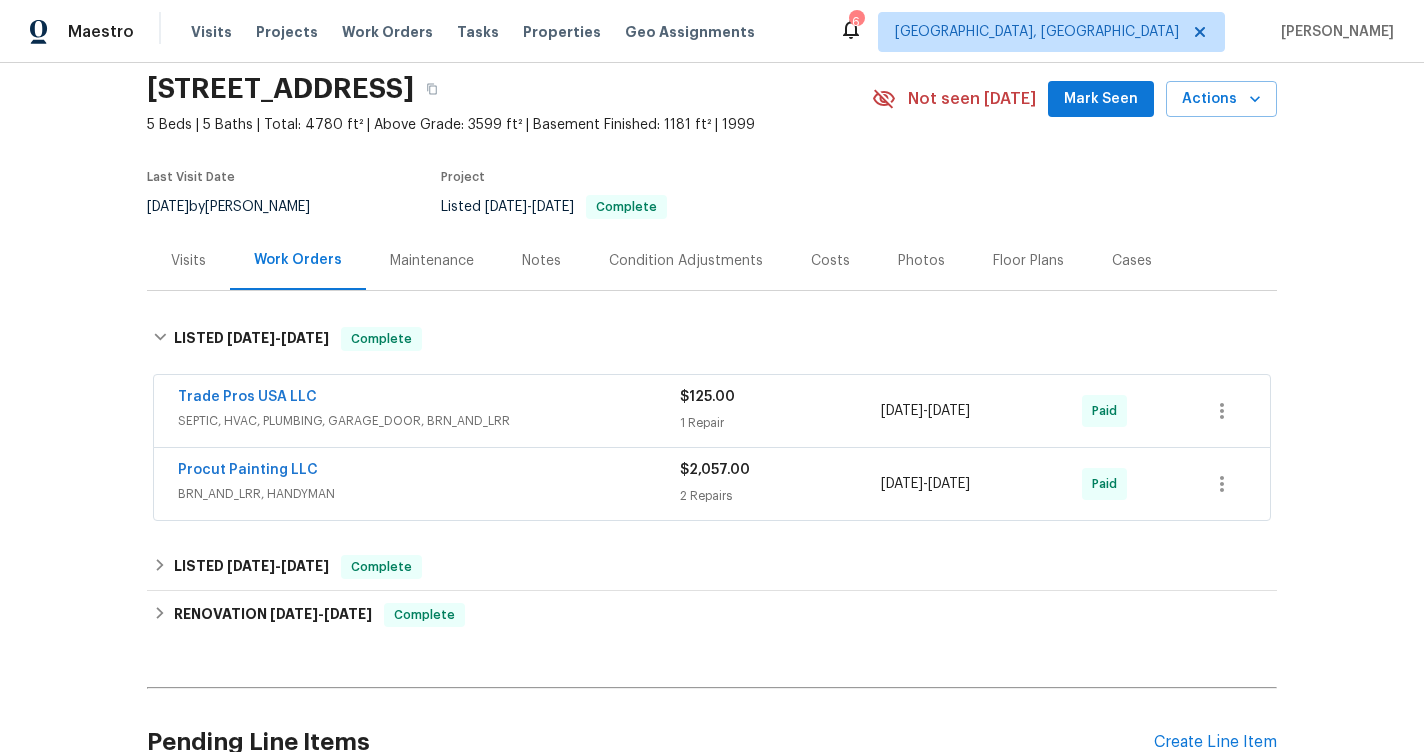 click on "BRN_AND_LRR, HANDYMAN" at bounding box center (429, 494) 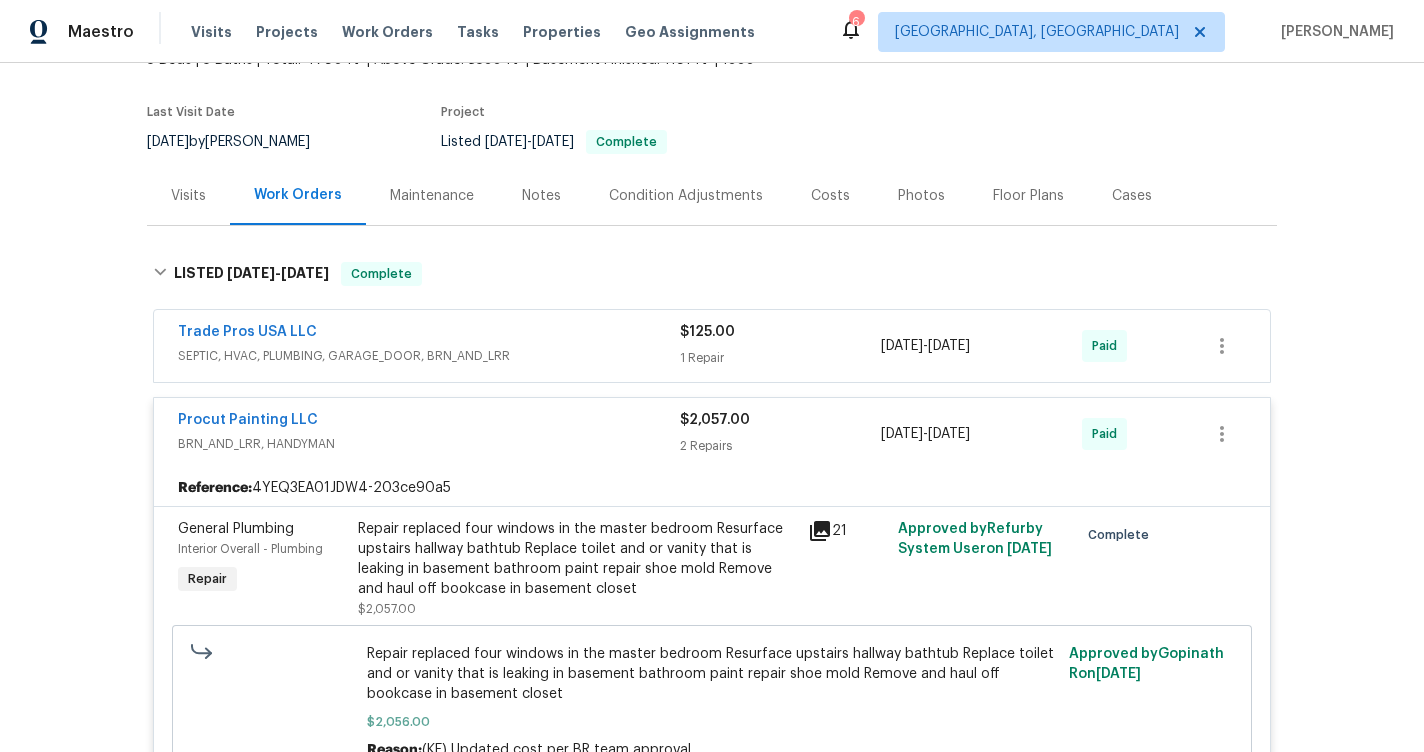 scroll, scrollTop: 163, scrollLeft: 0, axis: vertical 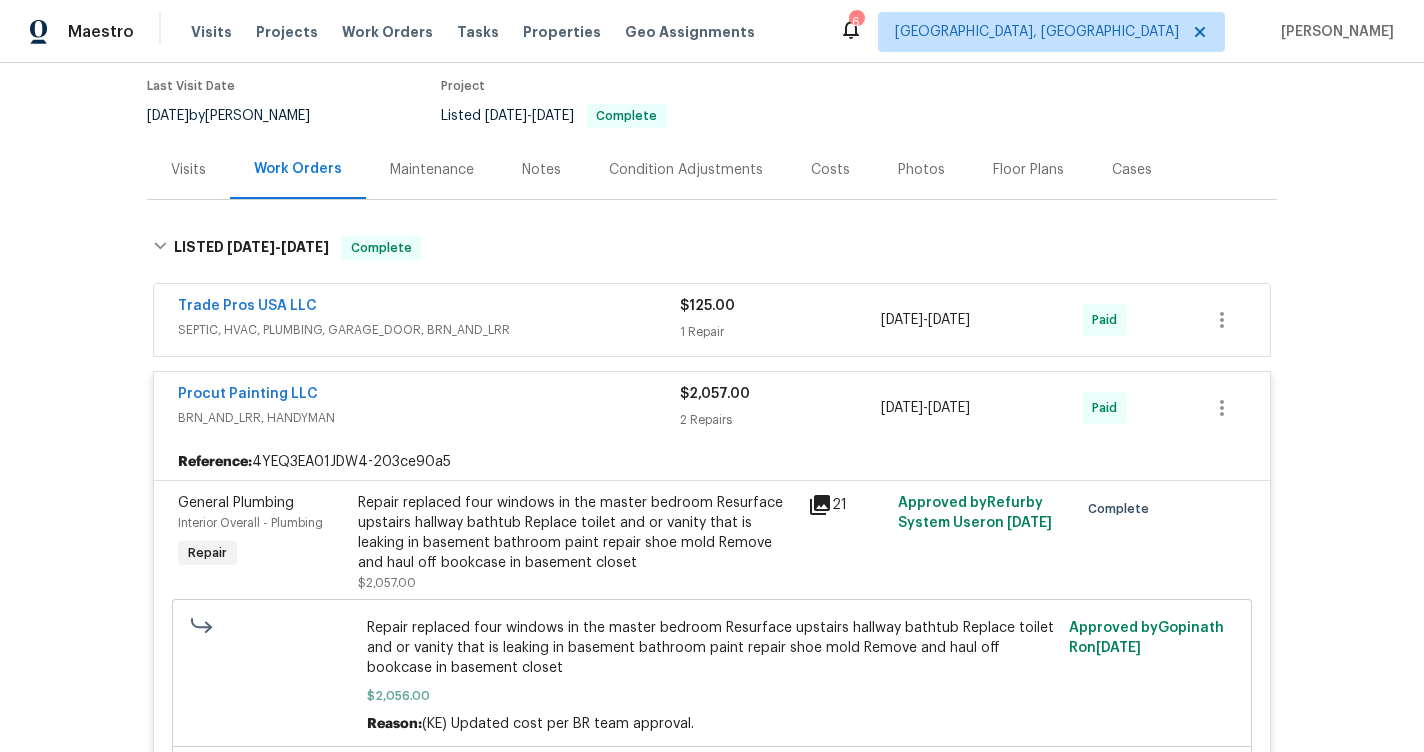 click on "Trade Pros USA LLC" at bounding box center [429, 308] 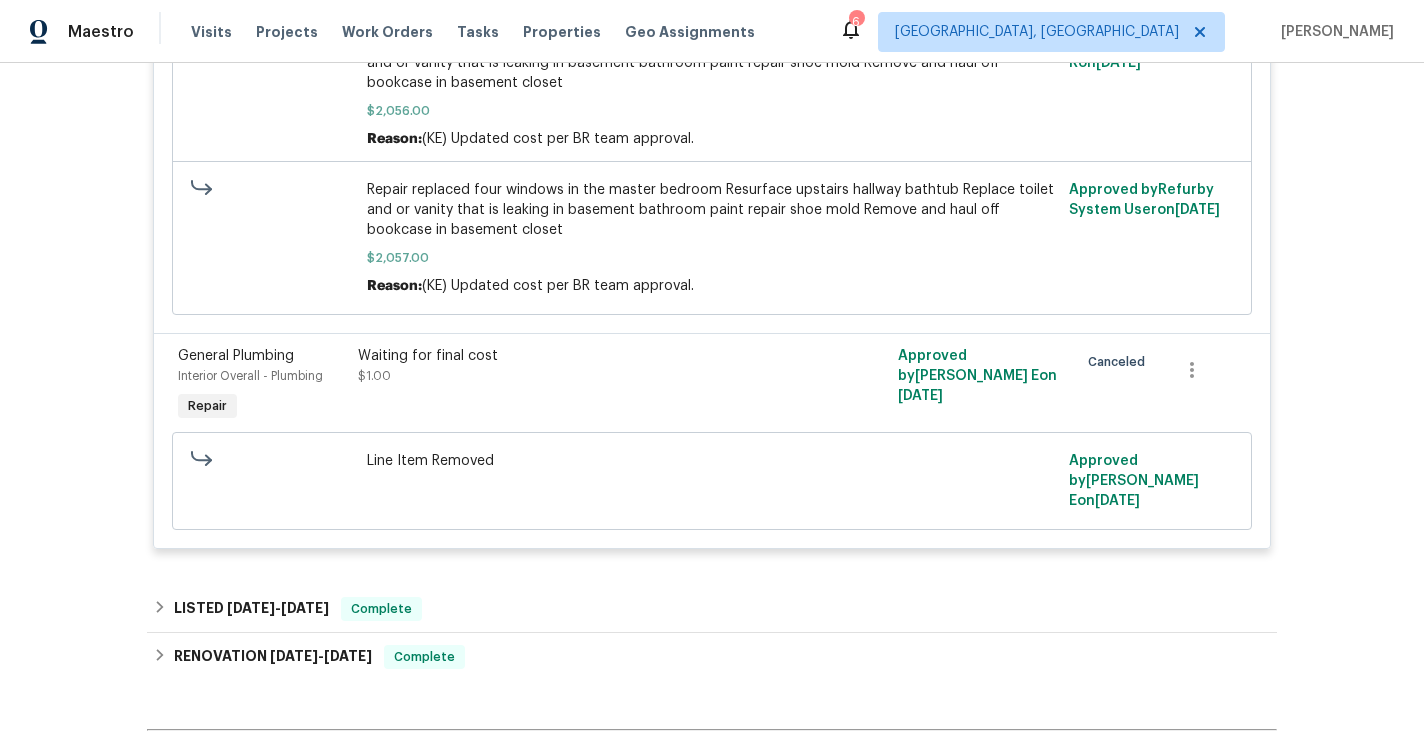 scroll, scrollTop: 1142, scrollLeft: 0, axis: vertical 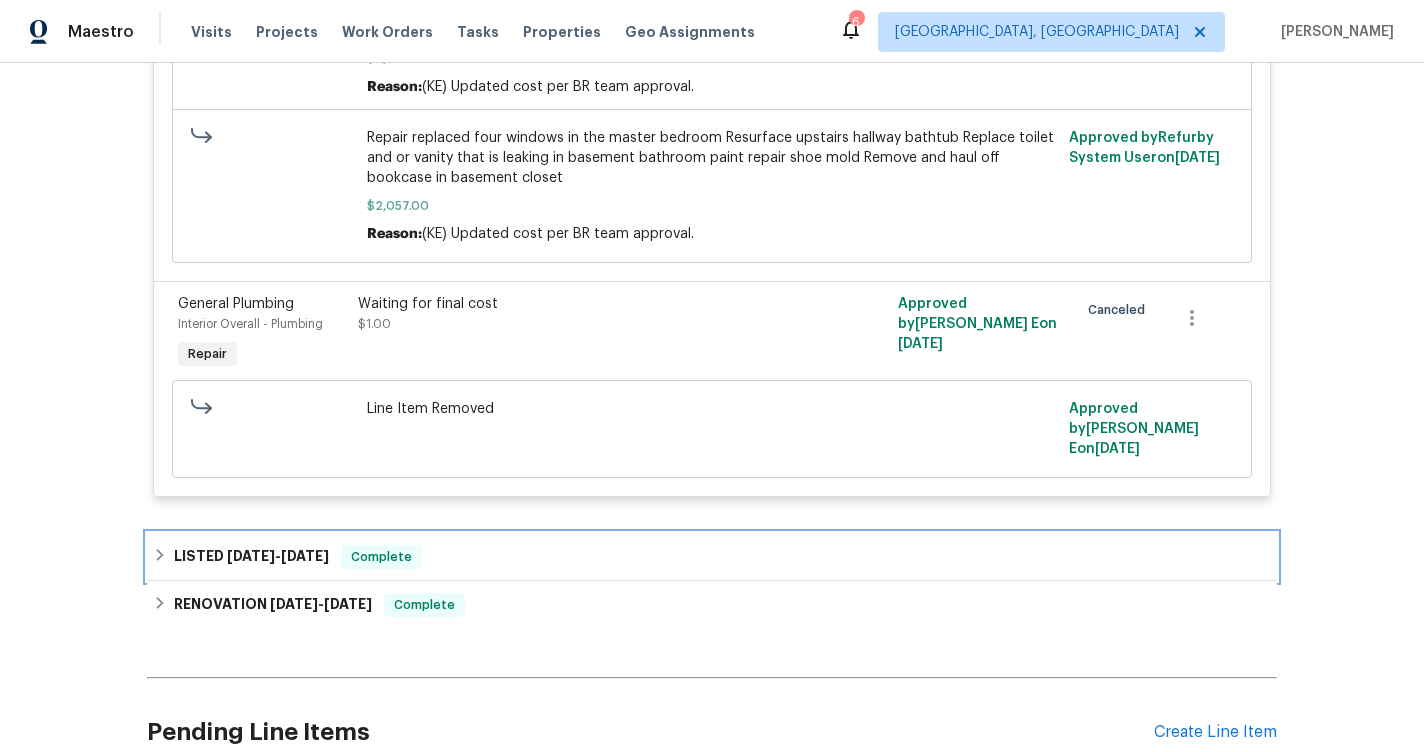 click on "4/1/25  -  4/2/25" at bounding box center (278, 556) 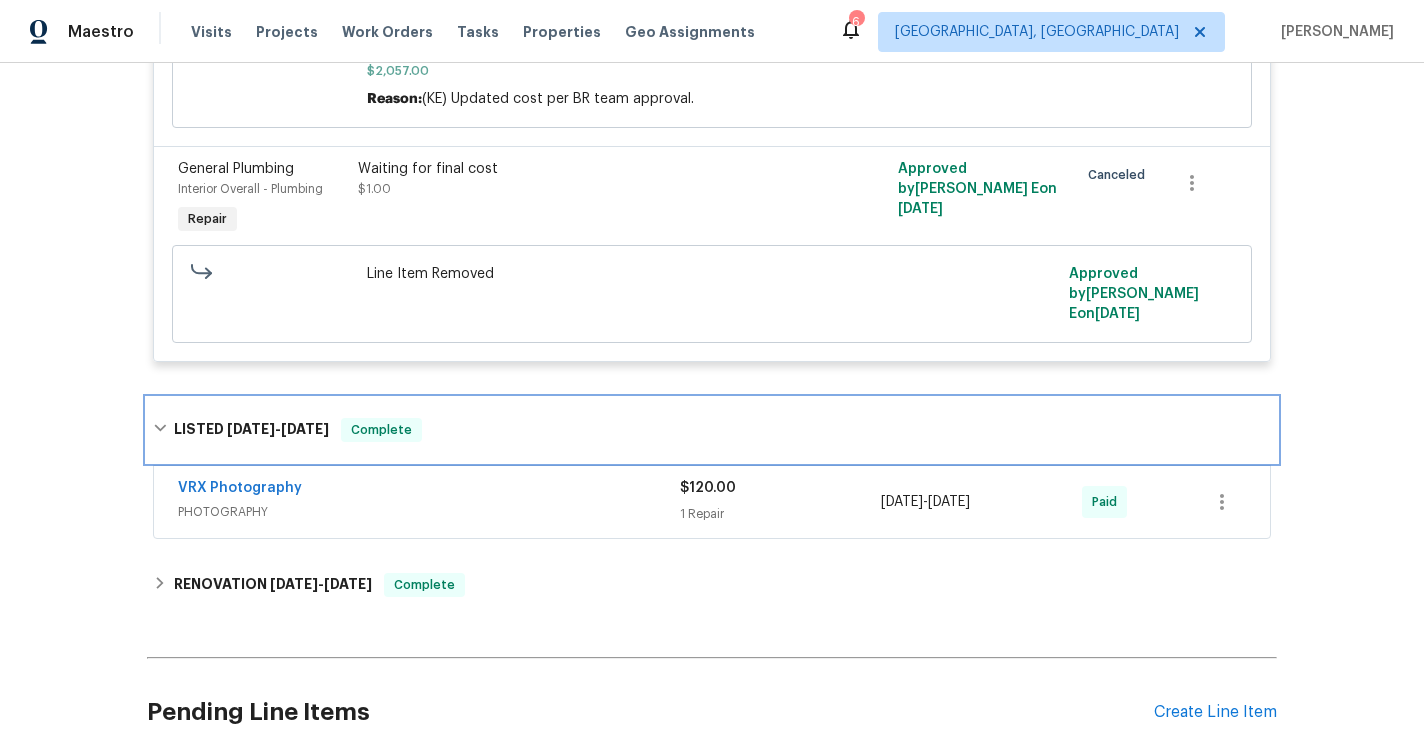 scroll, scrollTop: 1288, scrollLeft: 0, axis: vertical 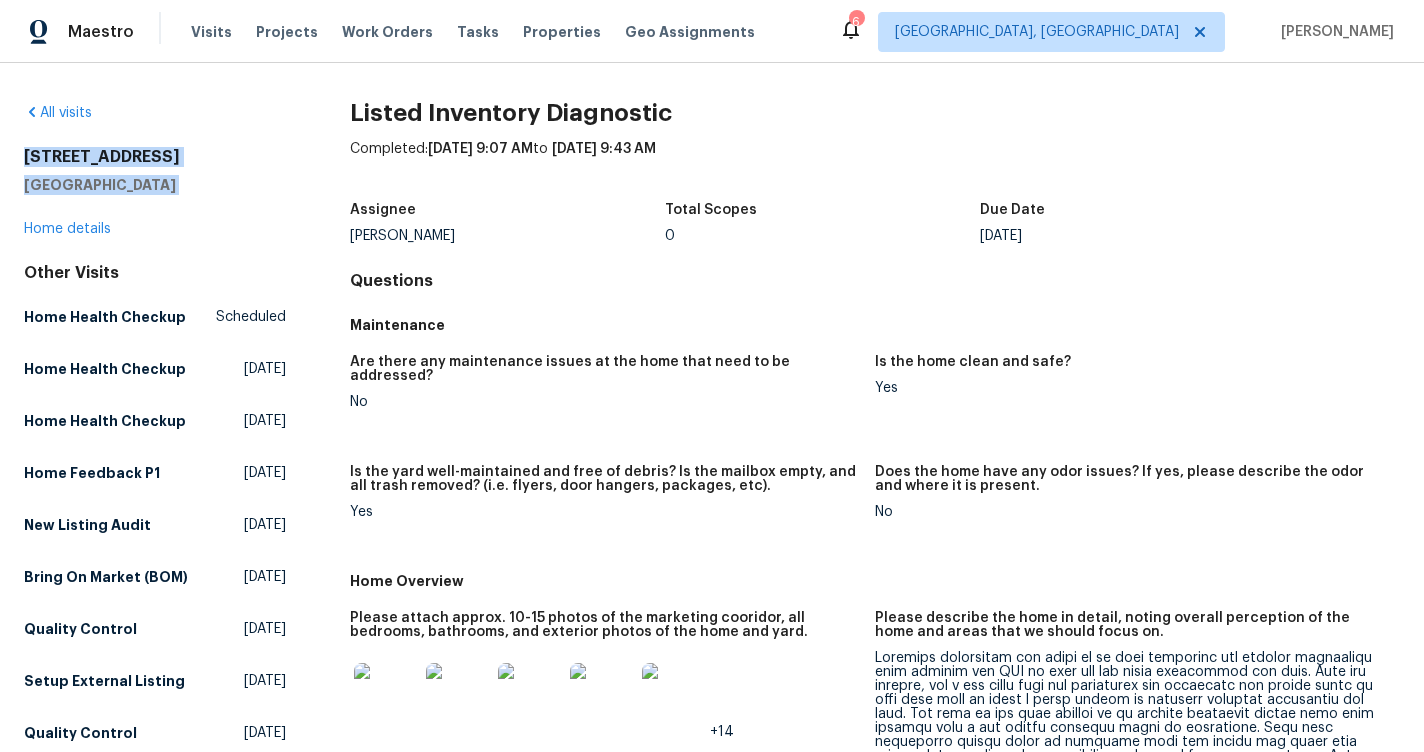 drag, startPoint x: 199, startPoint y: 202, endPoint x: 28, endPoint y: 137, distance: 182.93715 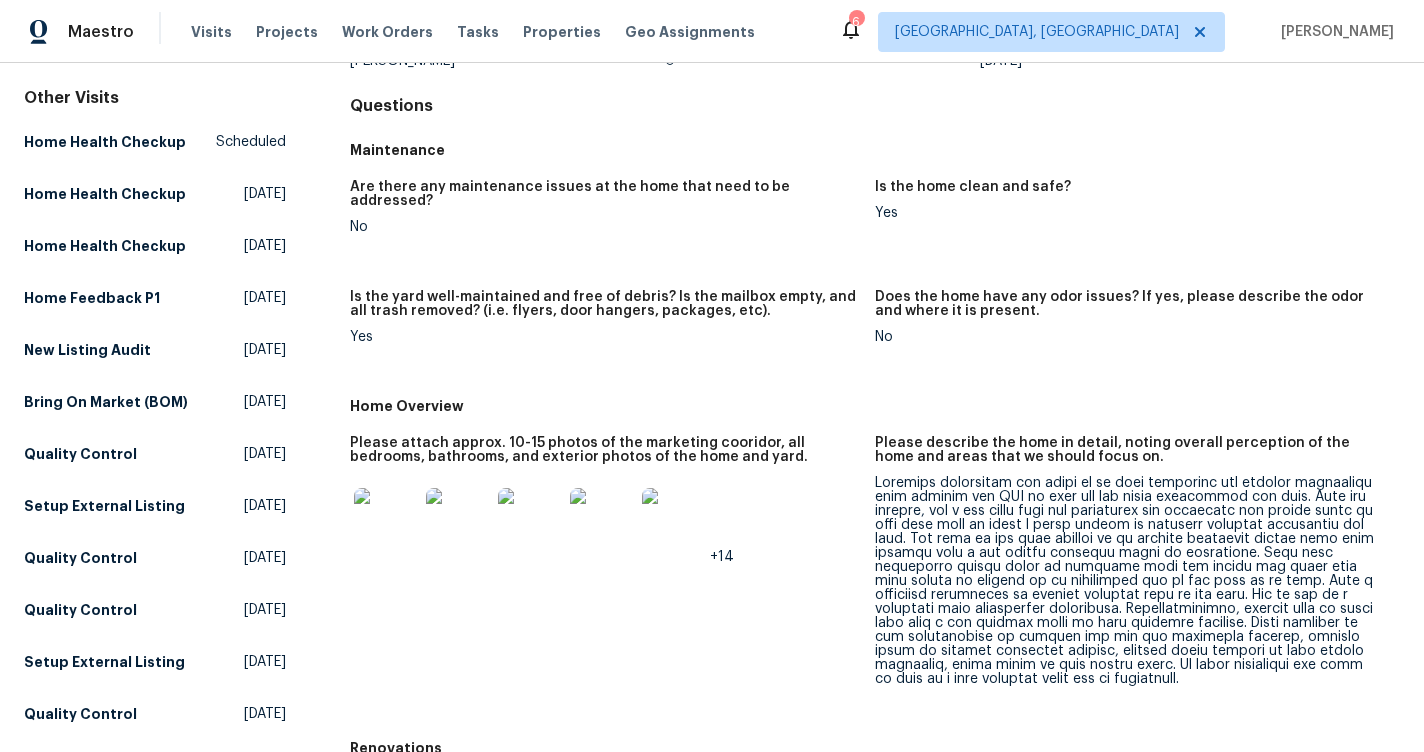 scroll, scrollTop: 181, scrollLeft: 0, axis: vertical 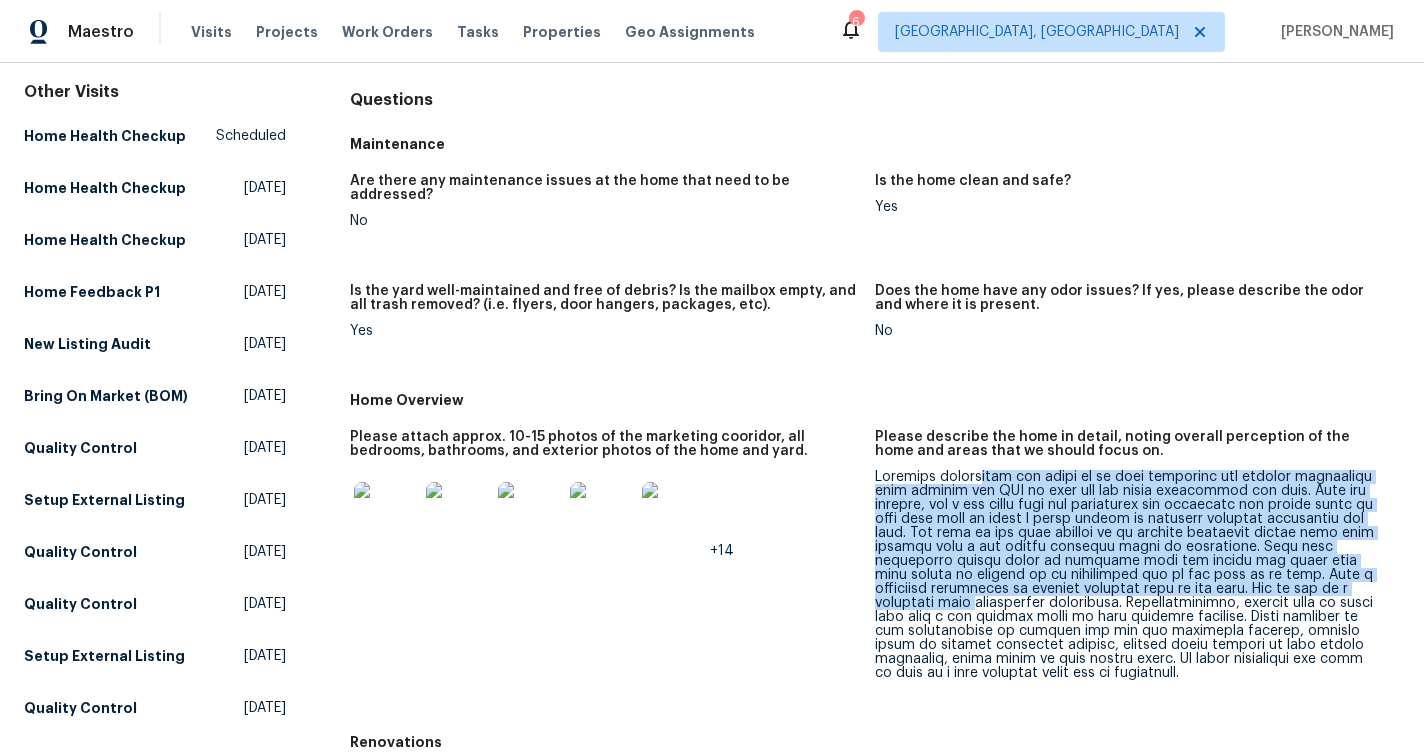 drag, startPoint x: 973, startPoint y: 465, endPoint x: 980, endPoint y: 585, distance: 120.203995 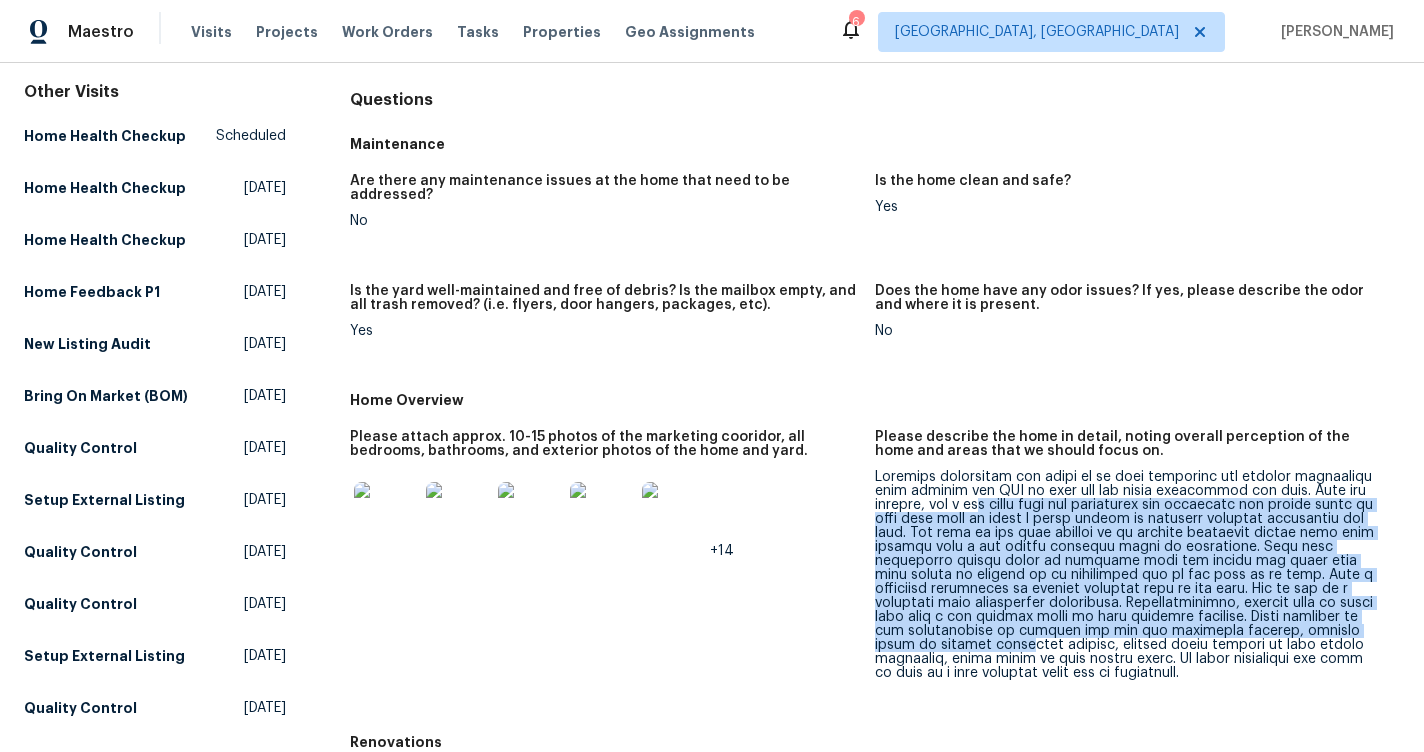 drag, startPoint x: 990, startPoint y: 492, endPoint x: 990, endPoint y: 630, distance: 138 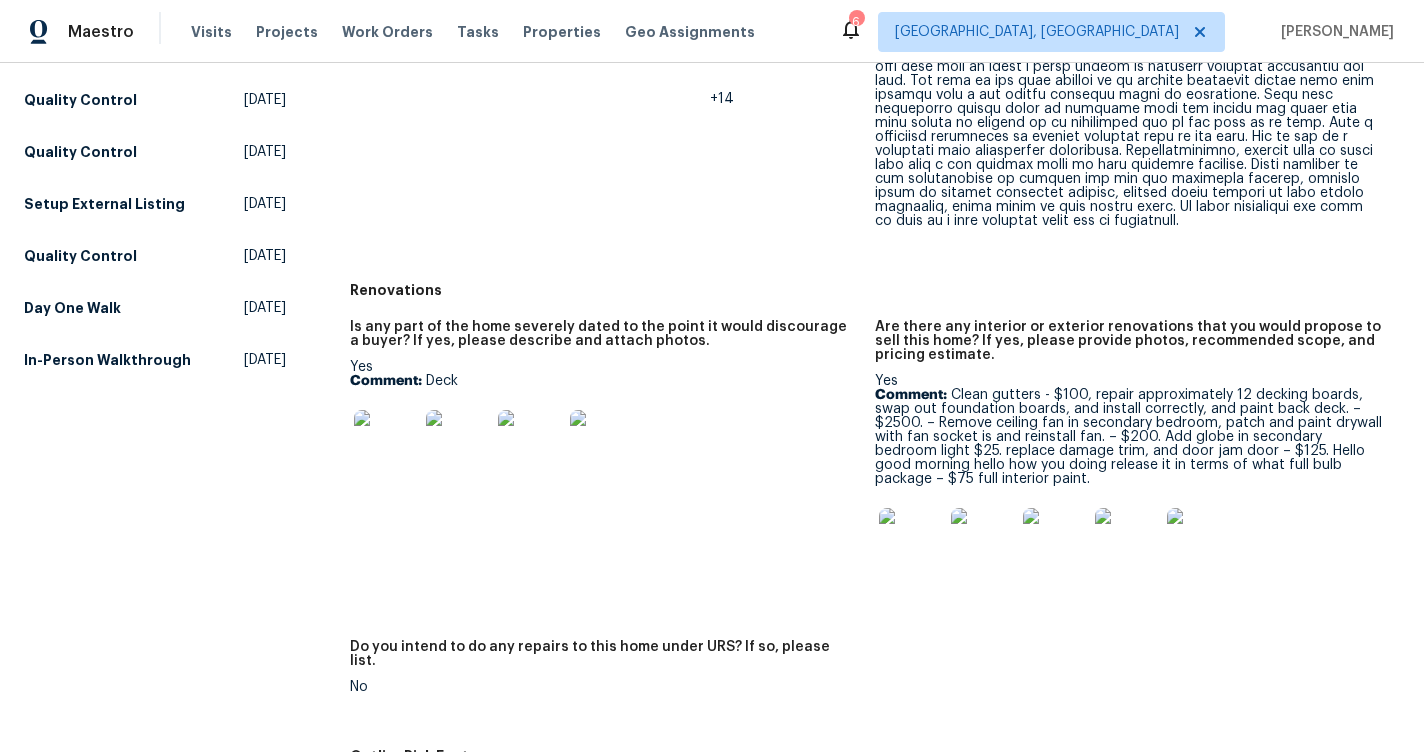 scroll, scrollTop: 676, scrollLeft: 0, axis: vertical 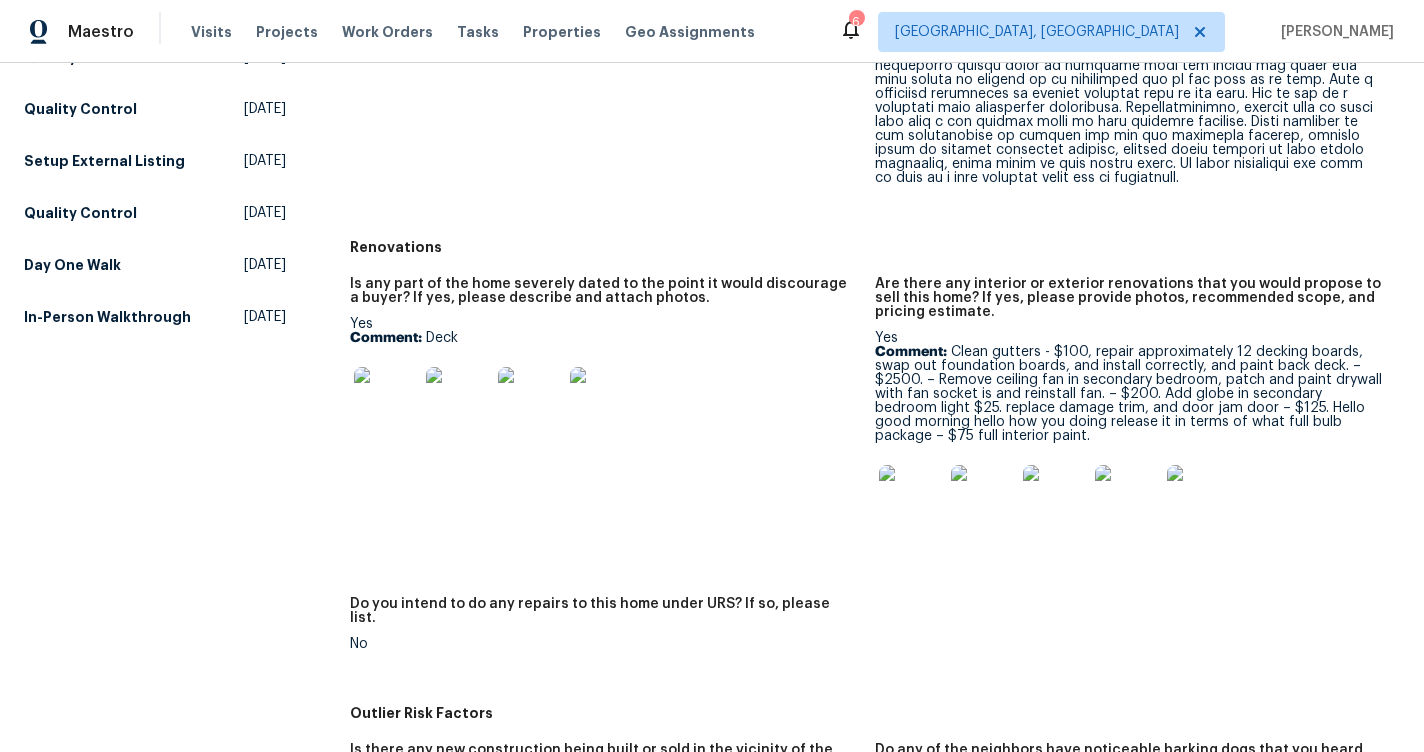 click on "Comment:   Clean gutters - $100, repair approximately 12 decking boards, swap out foundation boards, and install correctly, and paint back deck. – $2500. – Remove ceiling fan in secondary bedroom, patch and paint drywall with fan socket is and reinstall fan. – $200. Add globe in secondary bedroom light $25. replace damage trim, and door jam door – $125. Hello good morning hello how you doing release it in terms of what full bulb package – $75 full interior paint." at bounding box center [1129, 394] 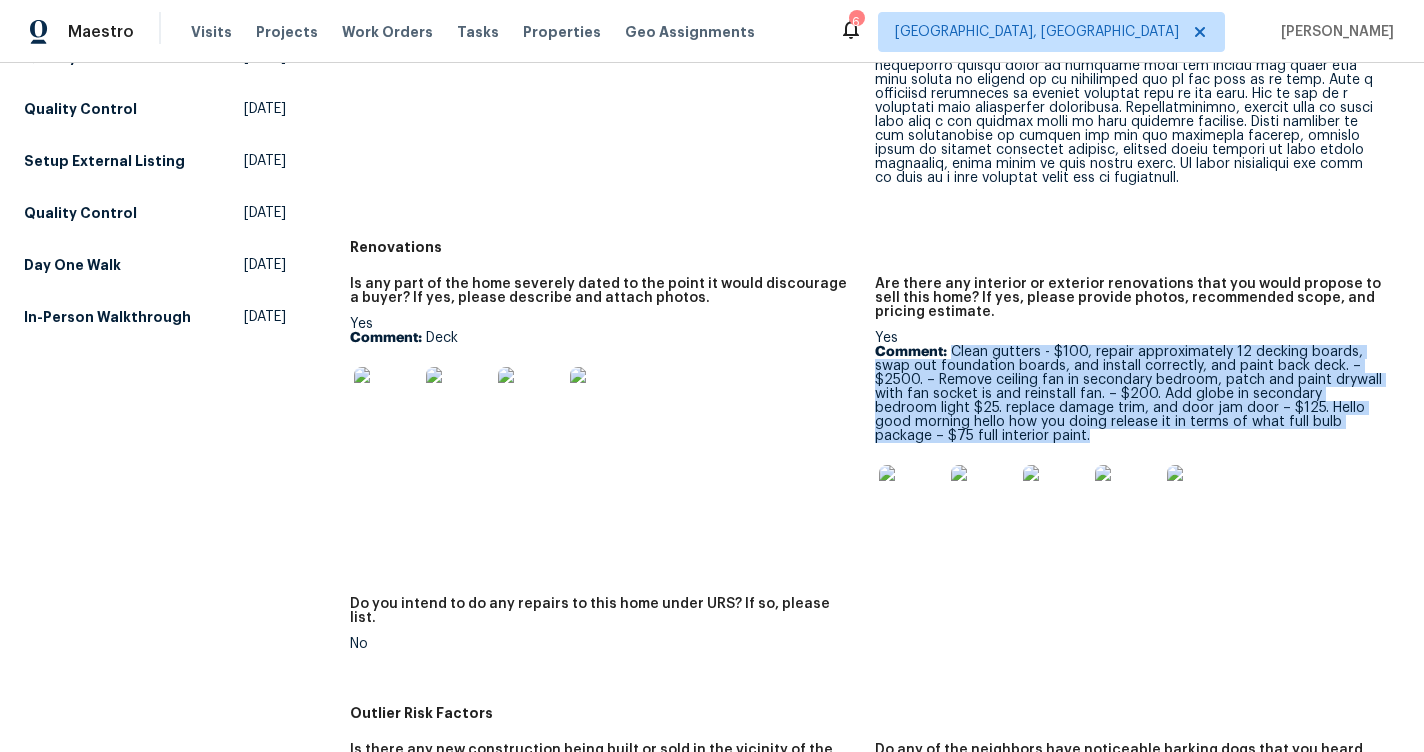 drag, startPoint x: 951, startPoint y: 333, endPoint x: 1072, endPoint y: 416, distance: 146.73105 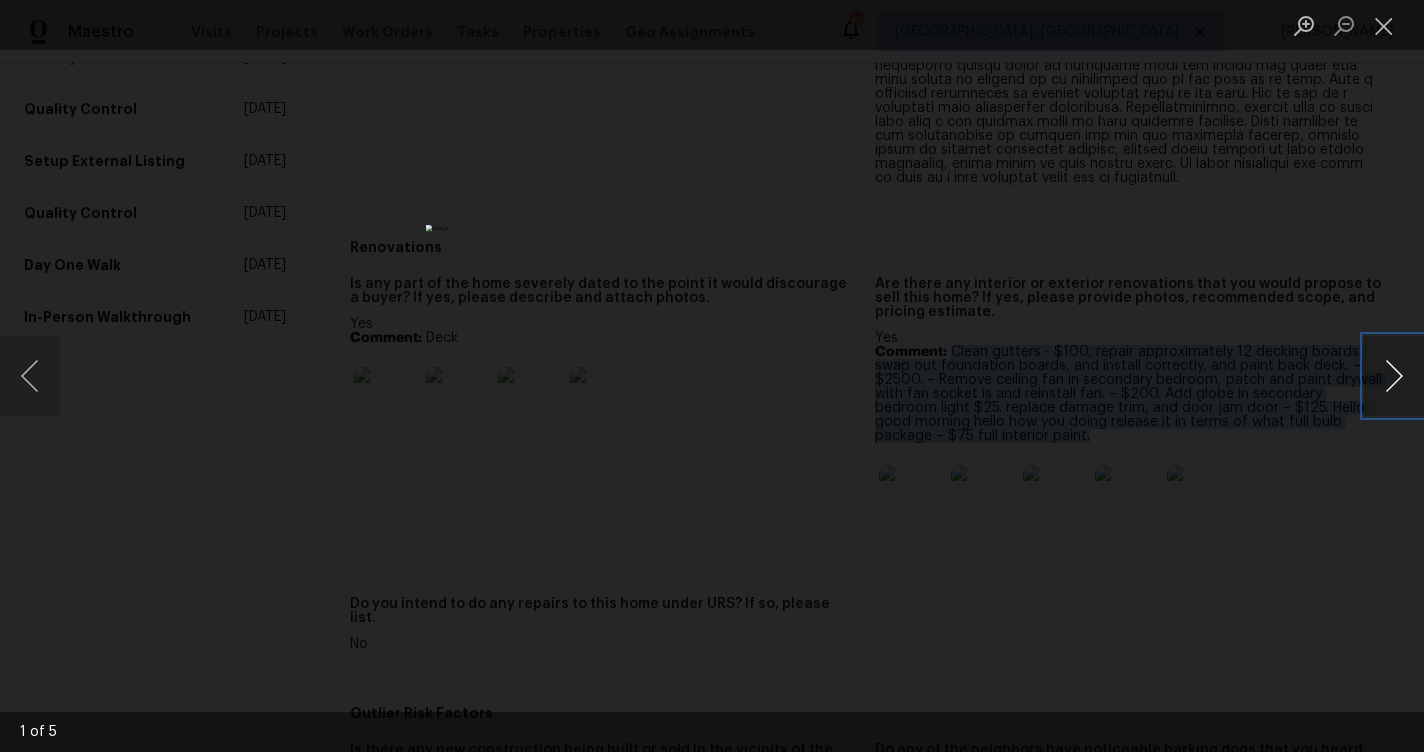 click at bounding box center [1394, 376] 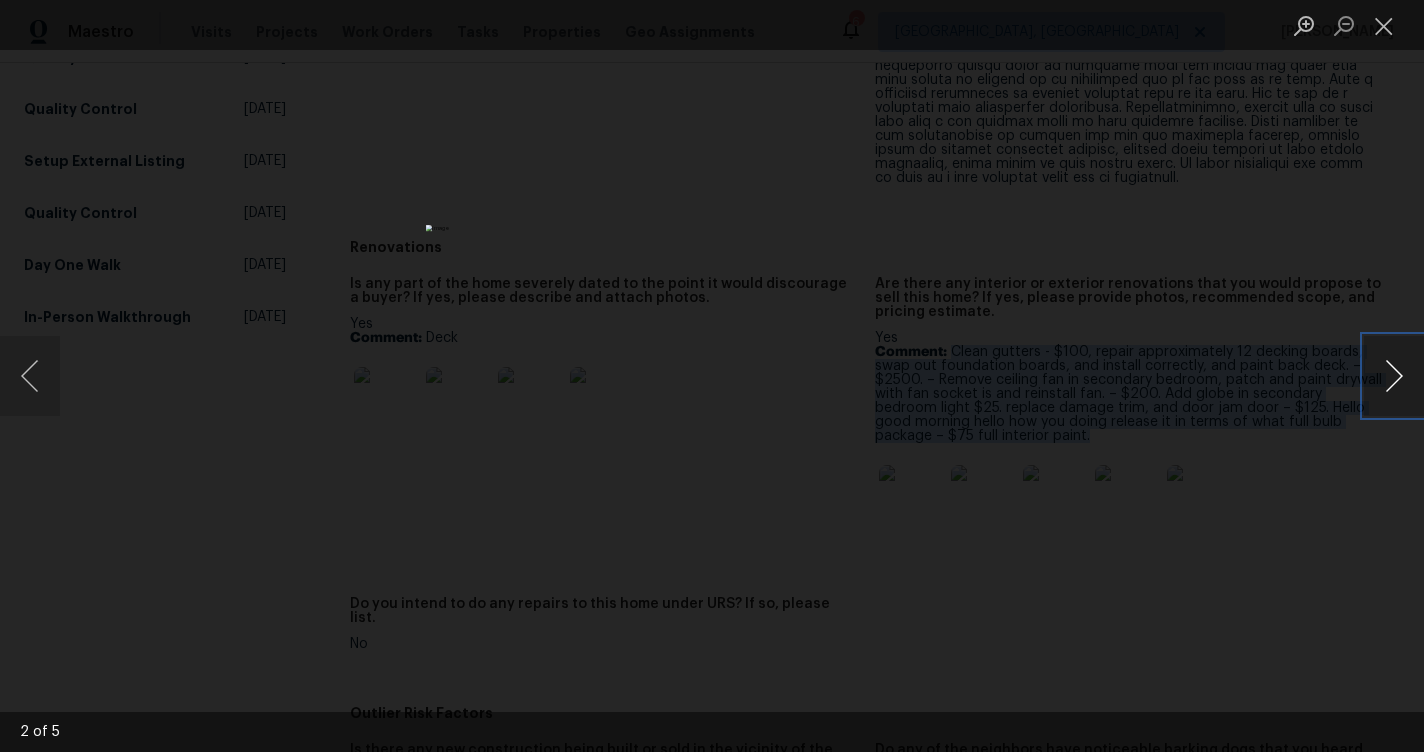 click at bounding box center [1394, 376] 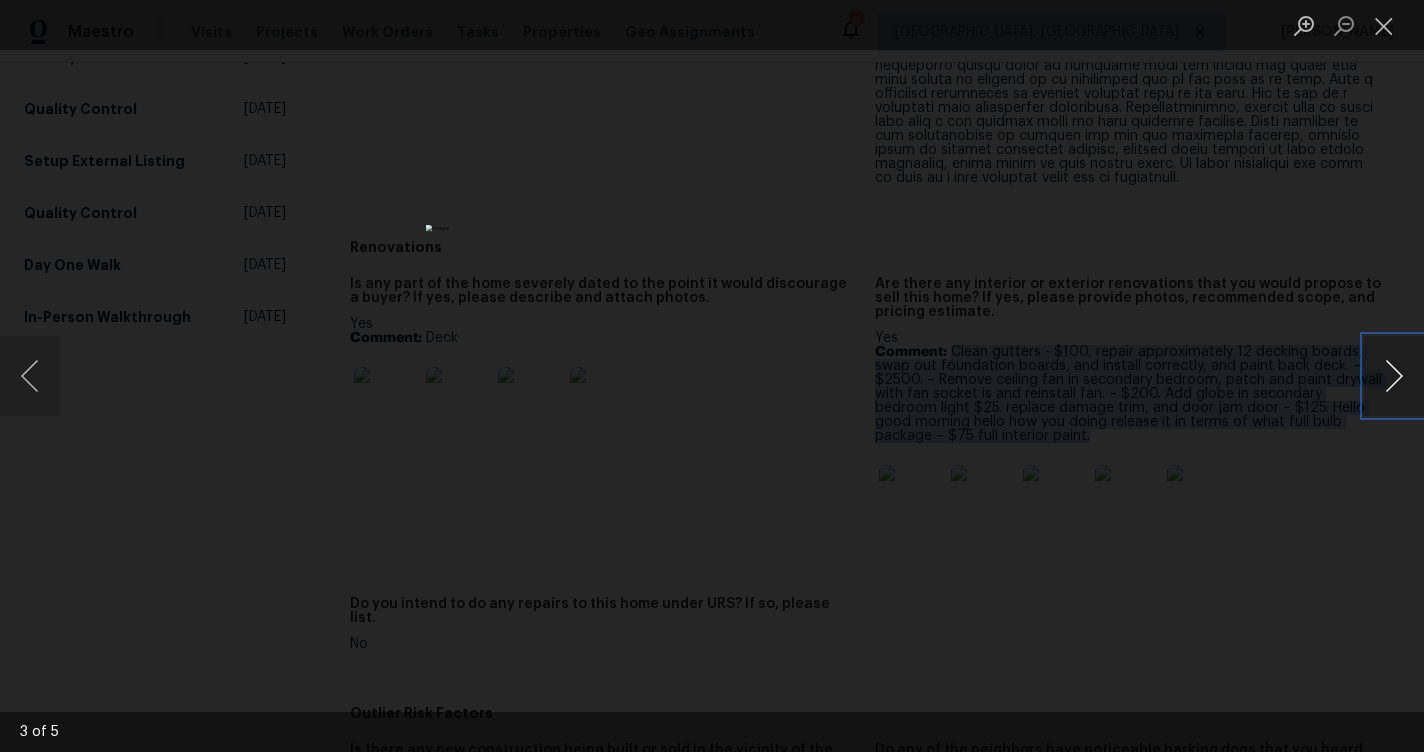 click at bounding box center [1394, 376] 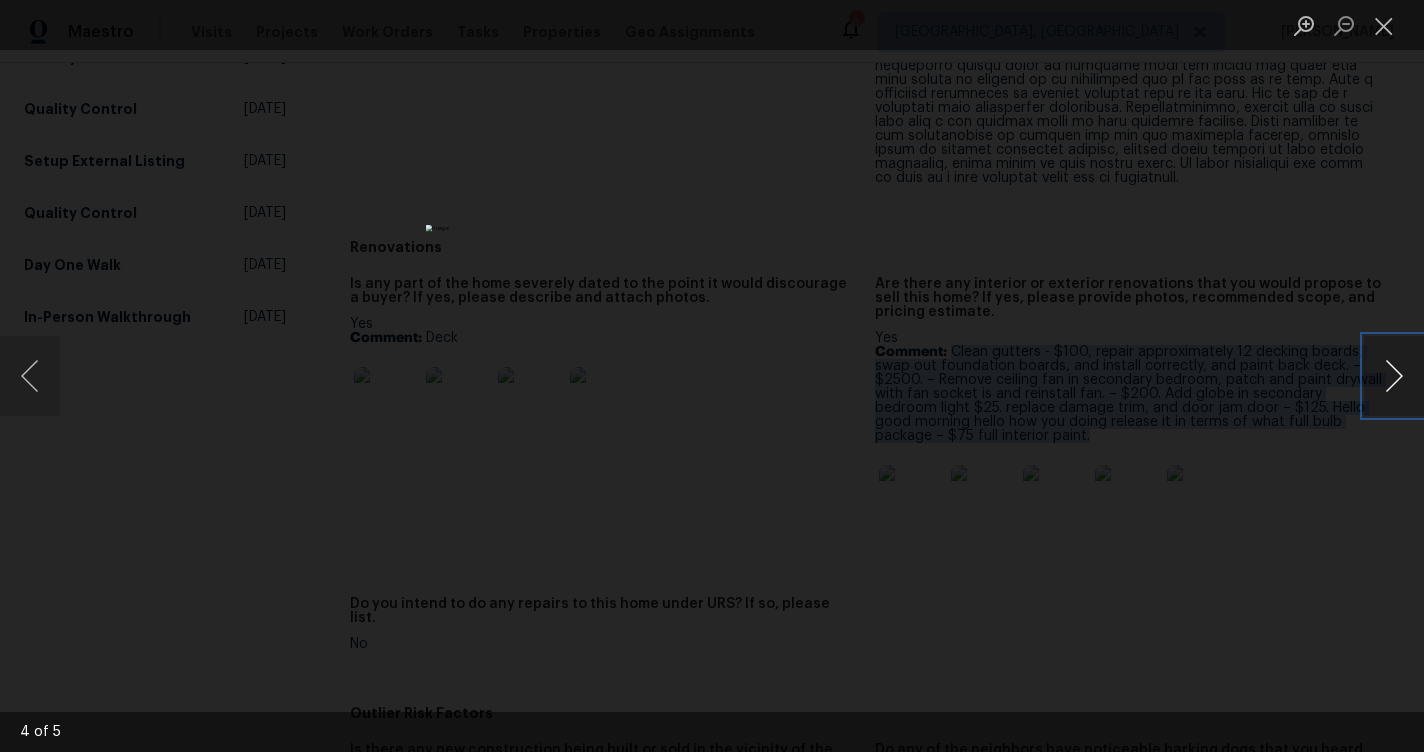 click at bounding box center (1394, 376) 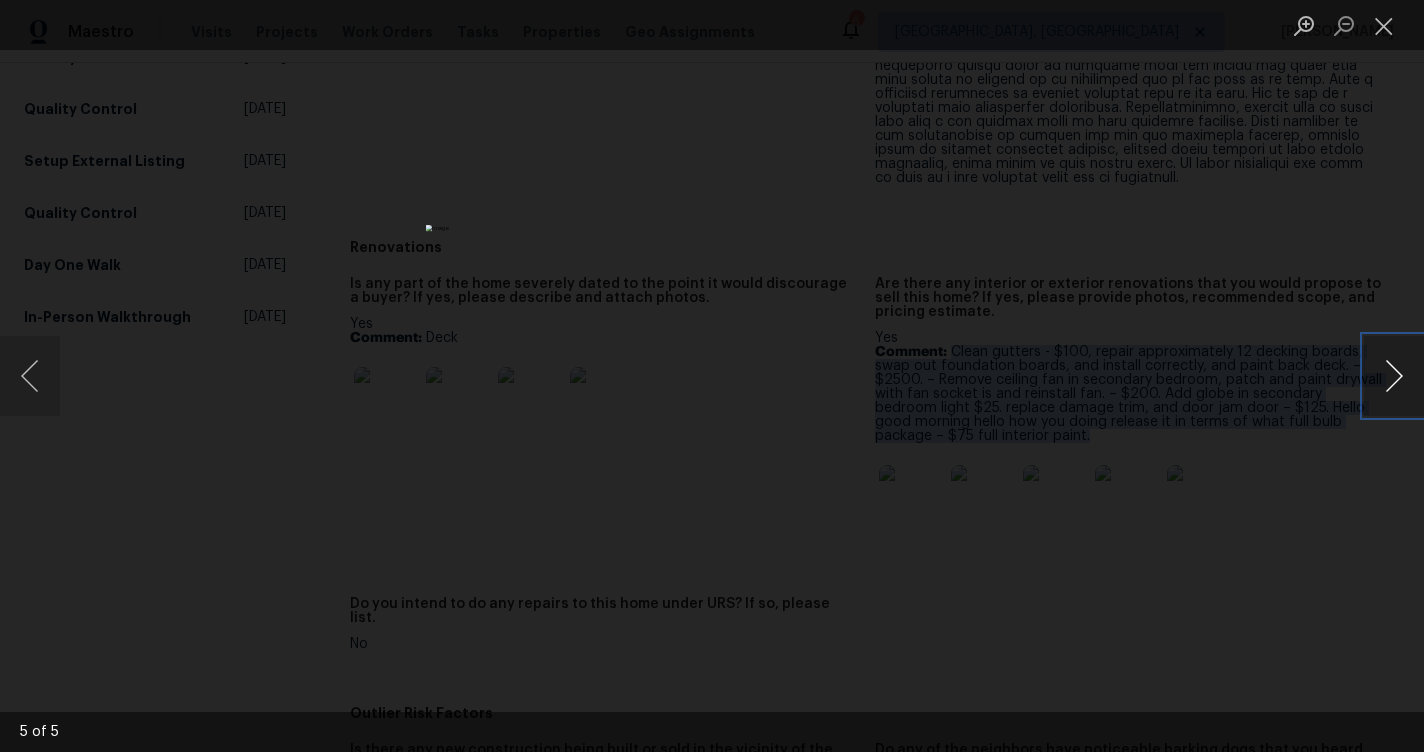 click at bounding box center (1394, 376) 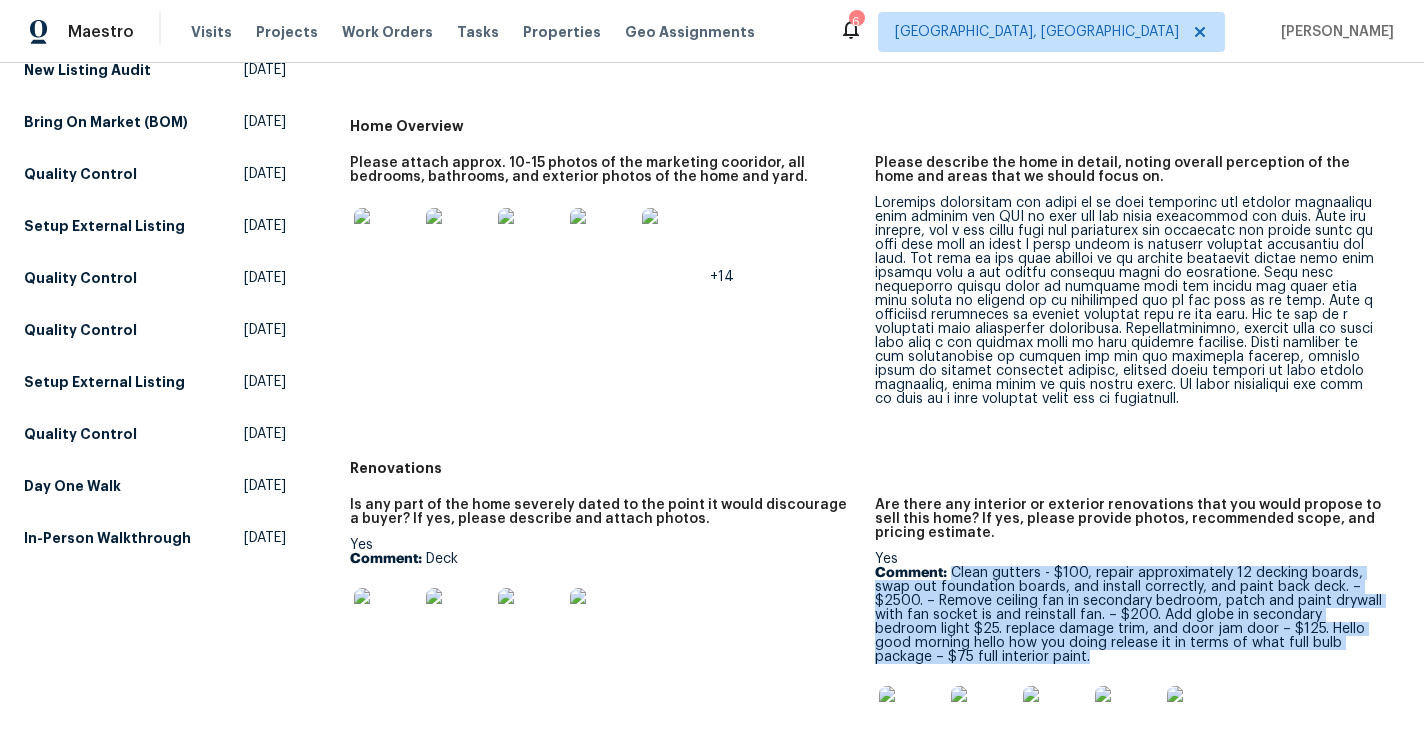 scroll, scrollTop: 566, scrollLeft: 0, axis: vertical 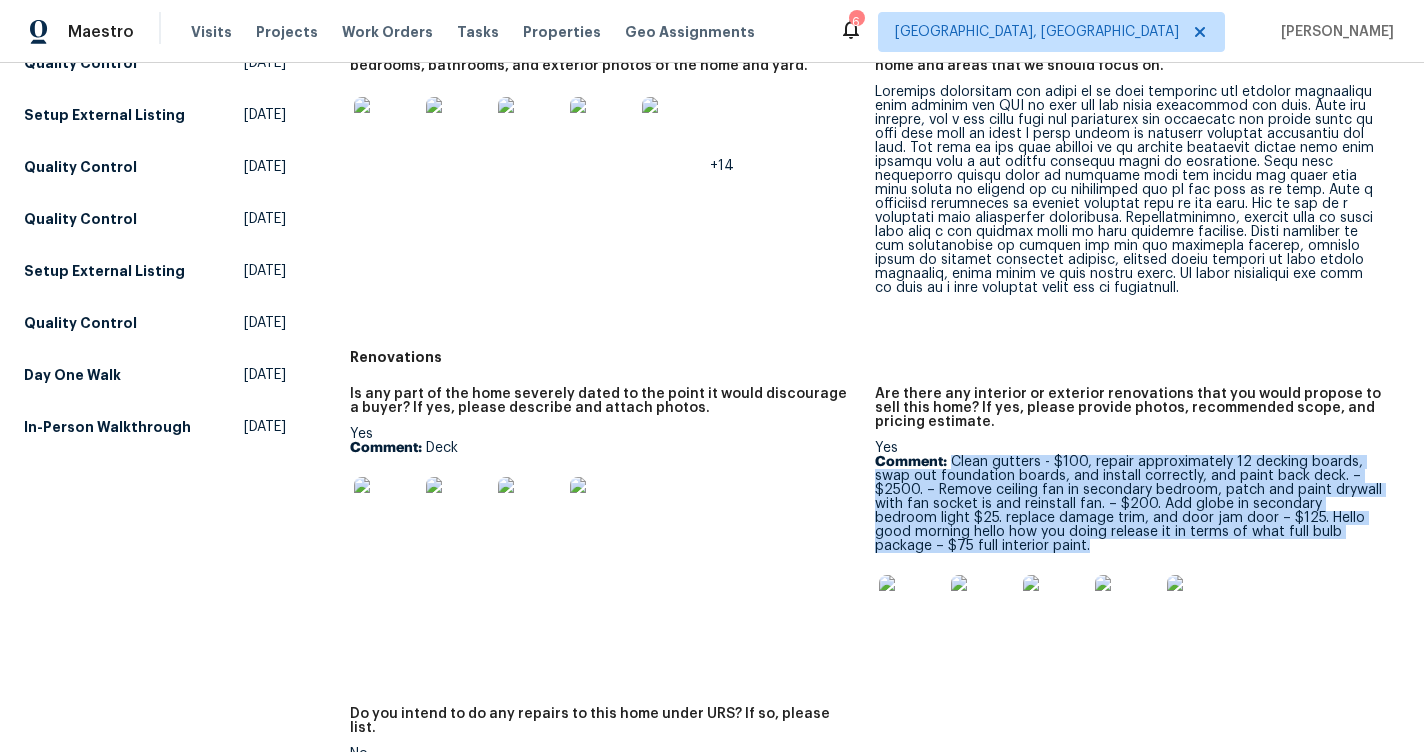 click on "Comment:   Clean gutters - $100, repair approximately 12 decking boards, swap out foundation boards, and install correctly, and paint back deck. – $2500. – Remove ceiling fan in secondary bedroom, patch and paint drywall with fan socket is and reinstall fan. – $200. Add globe in secondary bedroom light $25. replace damage trim, and door jam door – $125. Hello good morning hello how you doing release it in terms of what full bulb package – $75 full interior paint." at bounding box center [1129, 504] 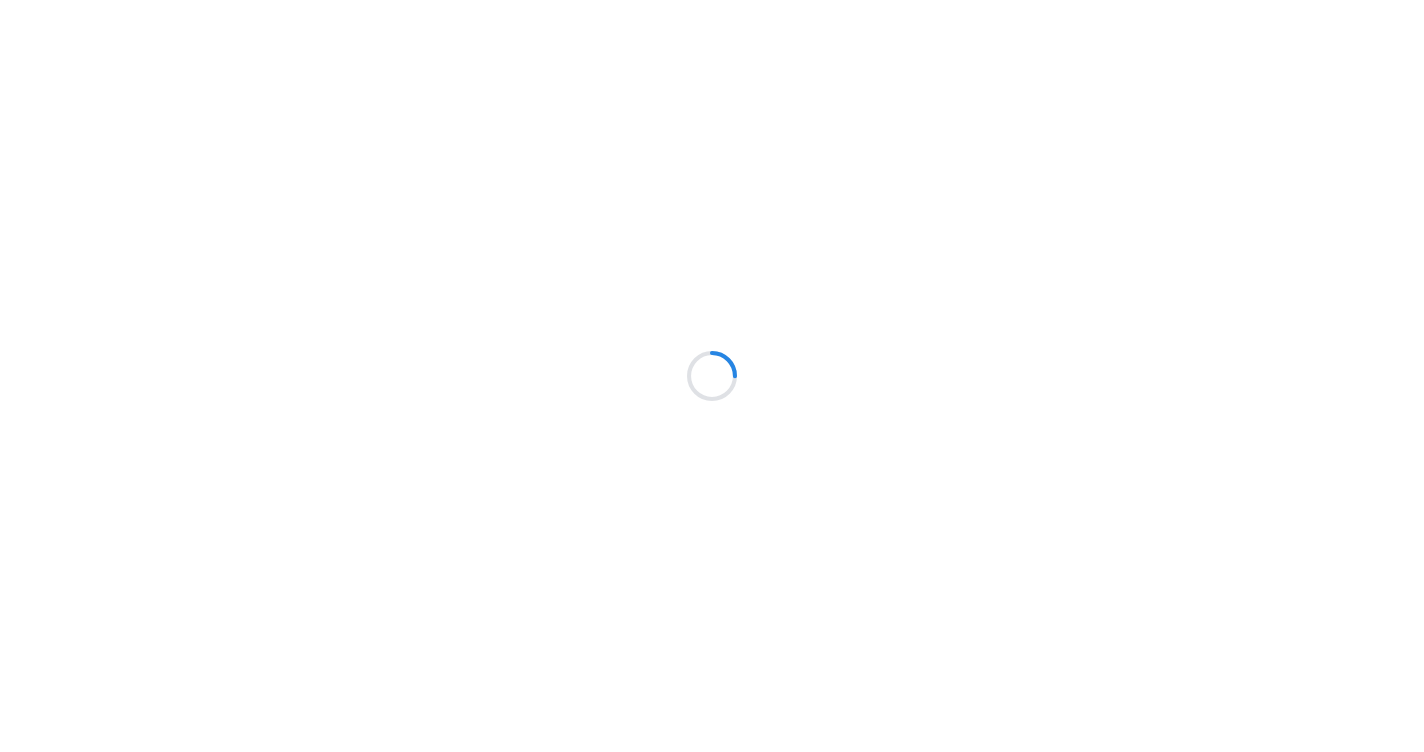 scroll, scrollTop: 0, scrollLeft: 0, axis: both 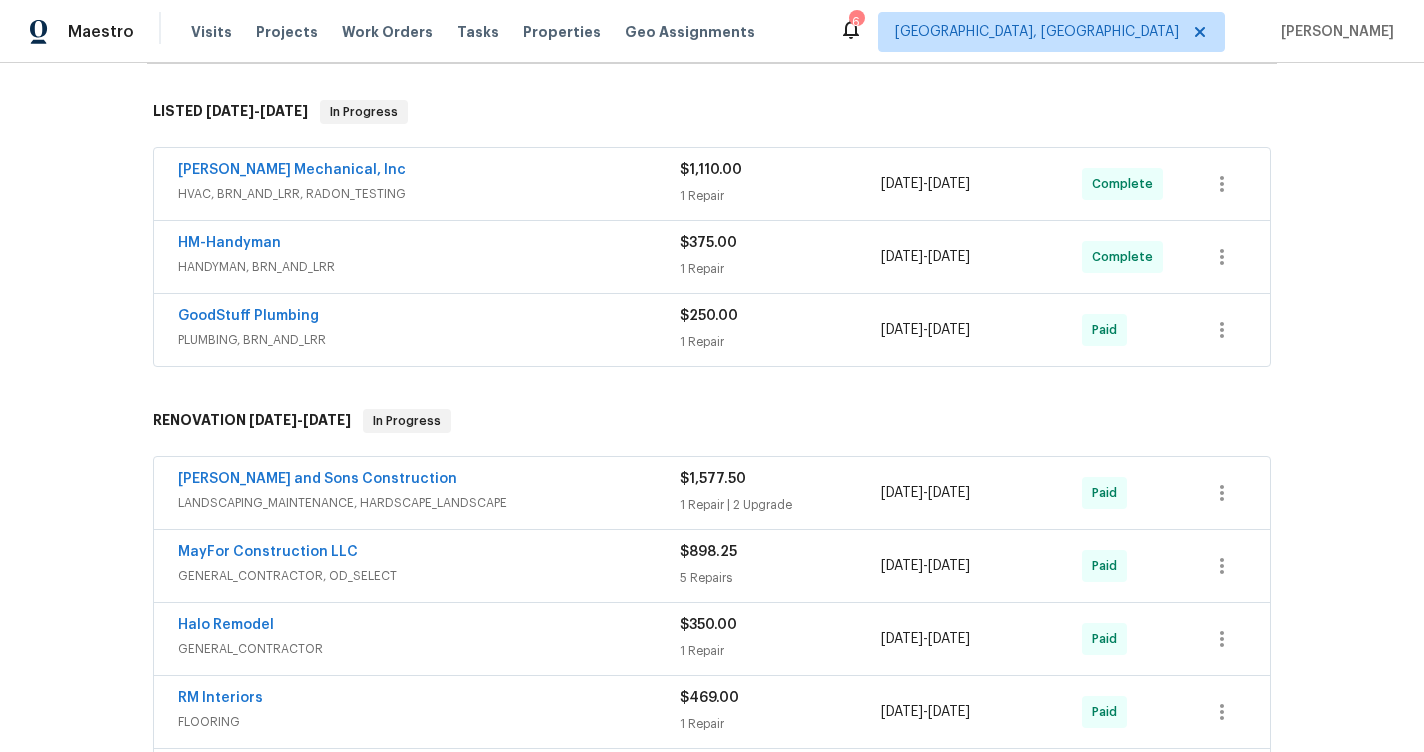 click on "JH Martin Mechanical, Inc" at bounding box center [429, 172] 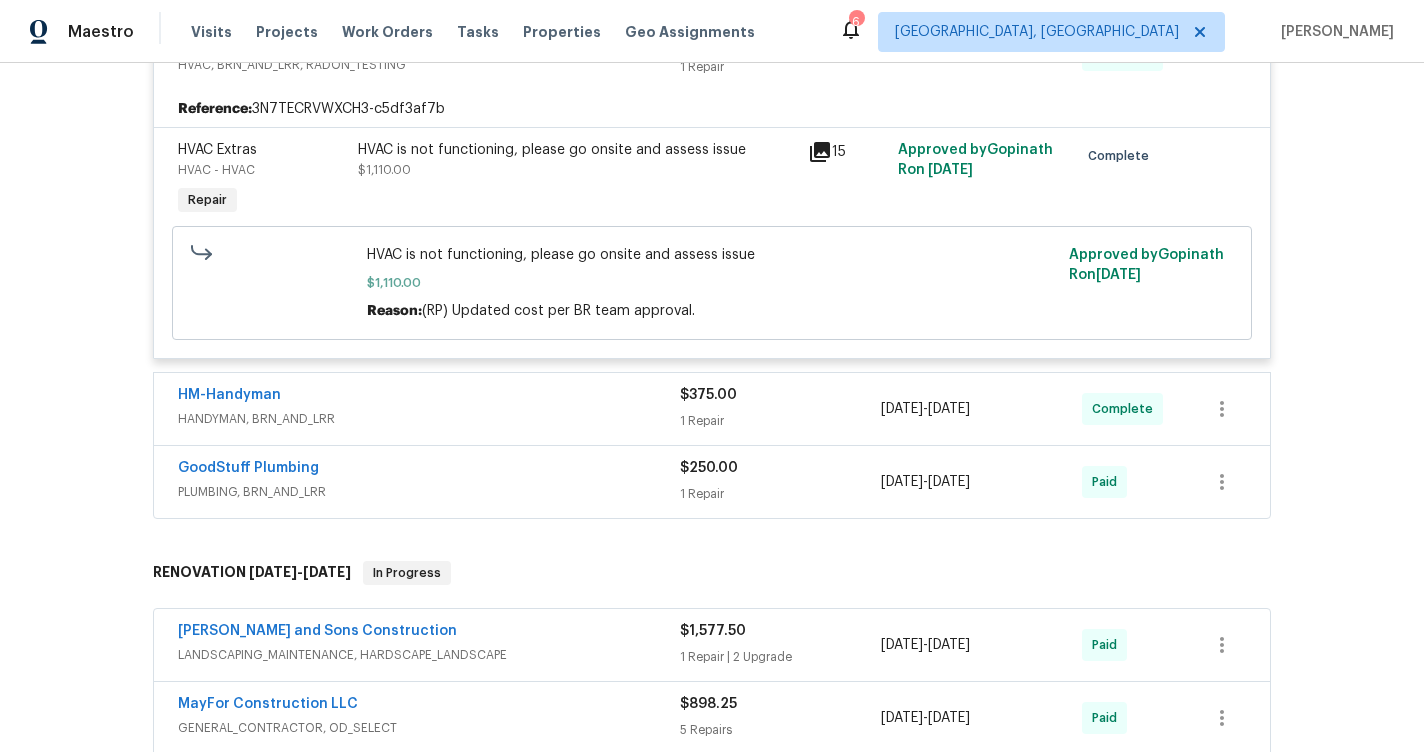 scroll, scrollTop: 444, scrollLeft: 0, axis: vertical 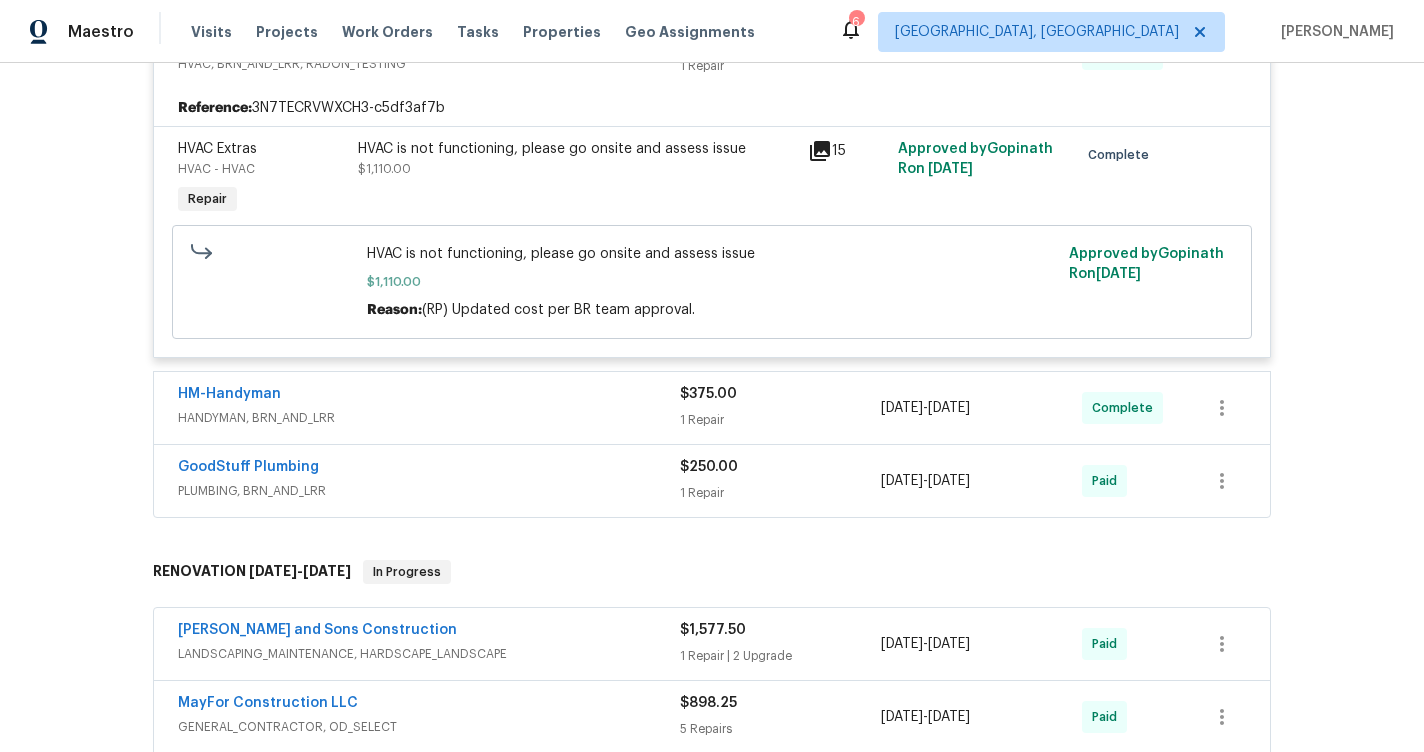 click on "HANDYMAN, BRN_AND_LRR" at bounding box center (429, 418) 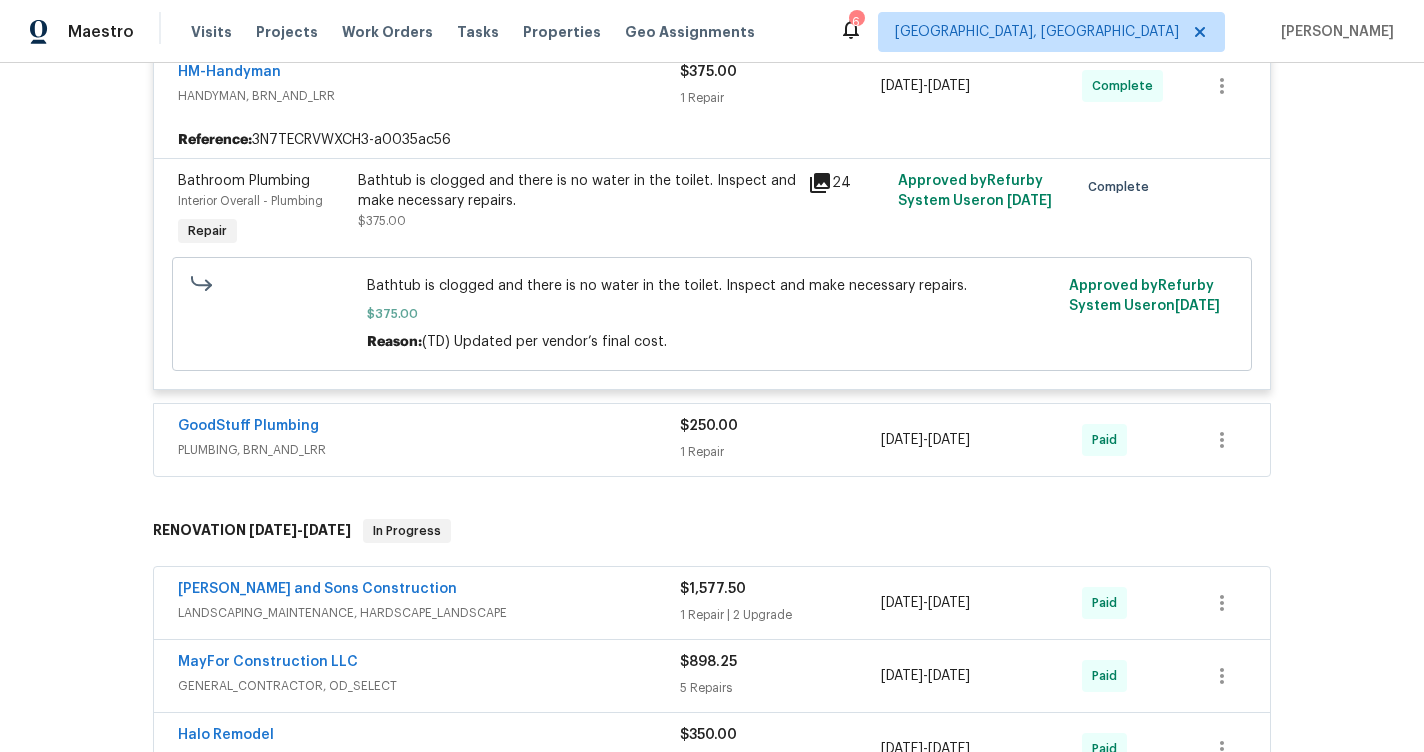 scroll, scrollTop: 782, scrollLeft: 0, axis: vertical 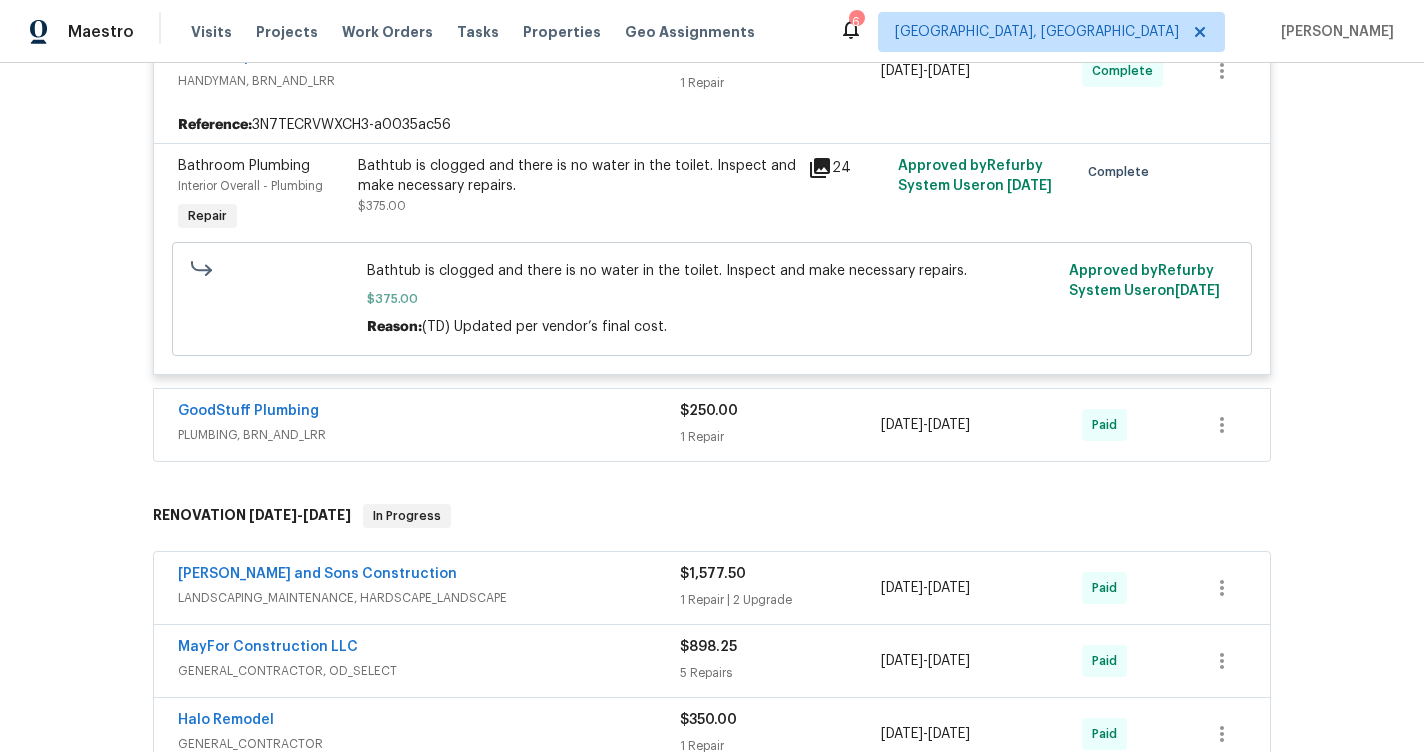 click on "PLUMBING, BRN_AND_LRR" at bounding box center (429, 435) 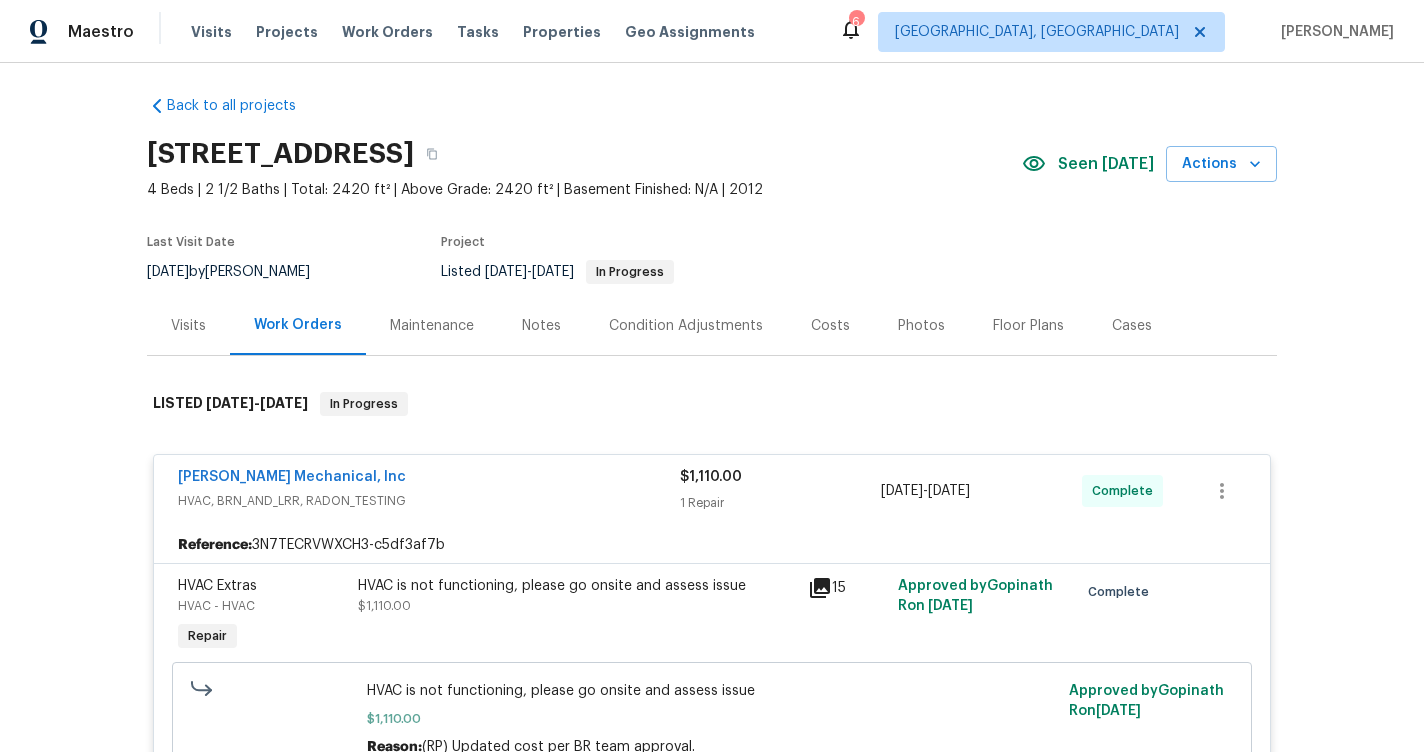 scroll, scrollTop: 0, scrollLeft: 0, axis: both 